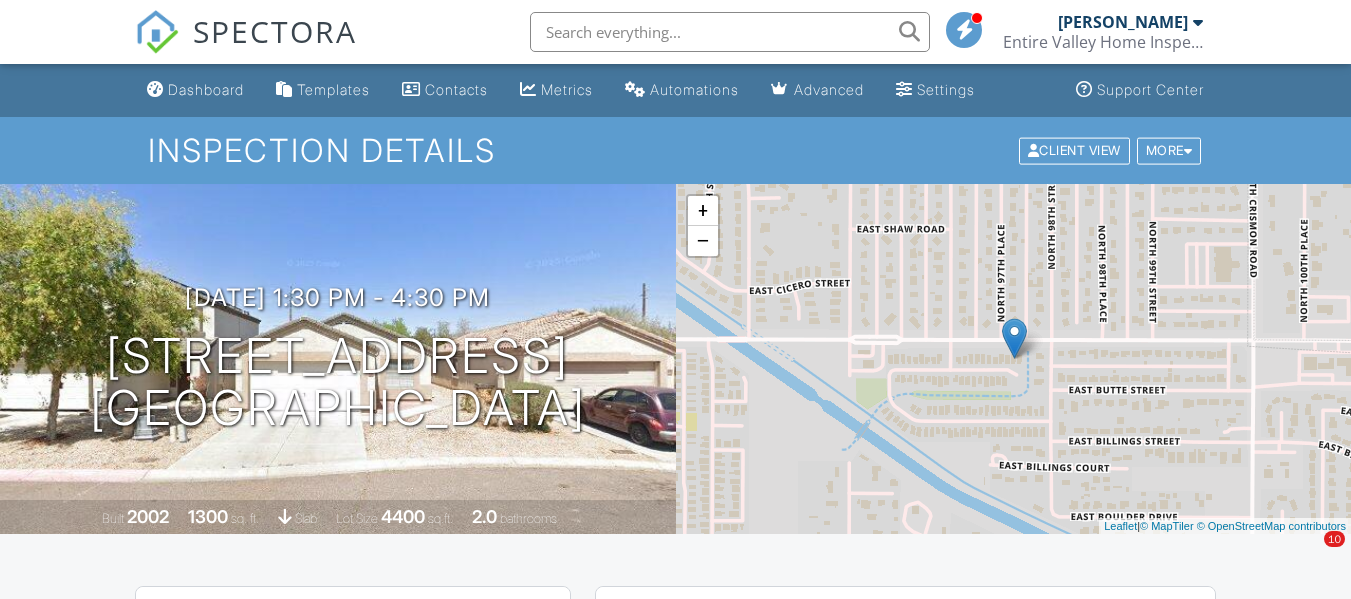 scroll, scrollTop: 1942, scrollLeft: 0, axis: vertical 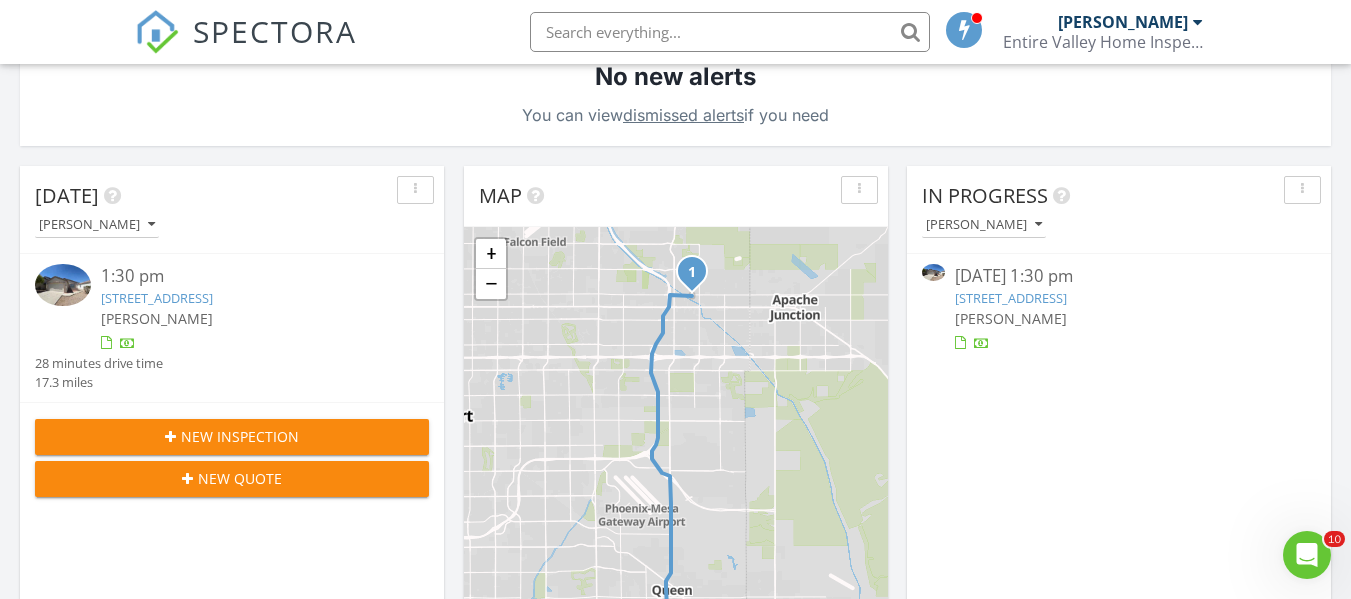click on "9740 E Baltimore Cir, Mesa, AZ 85207" at bounding box center (157, 298) 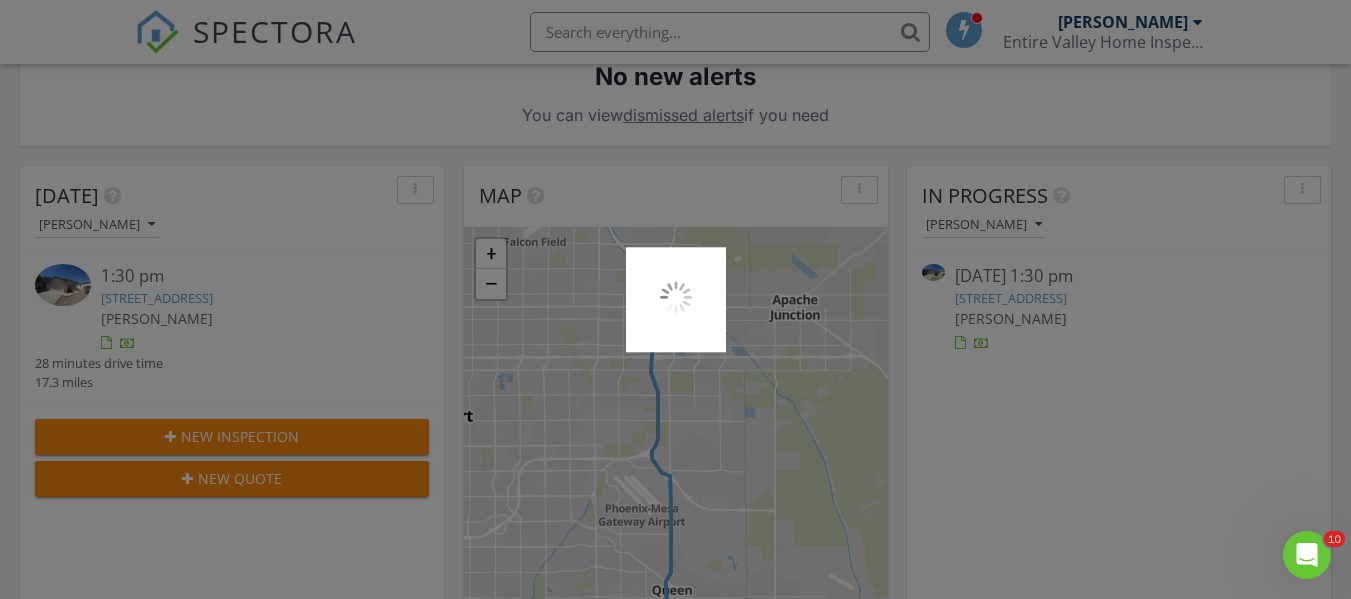 click at bounding box center (675, 299) 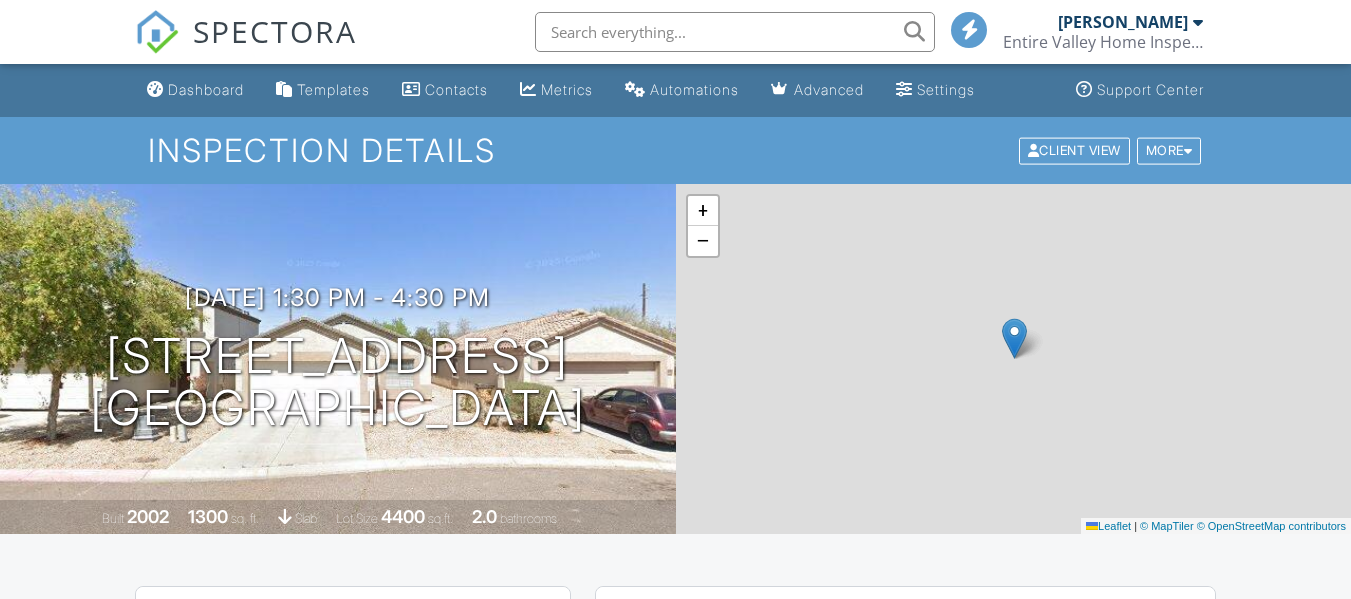 scroll, scrollTop: 0, scrollLeft: 0, axis: both 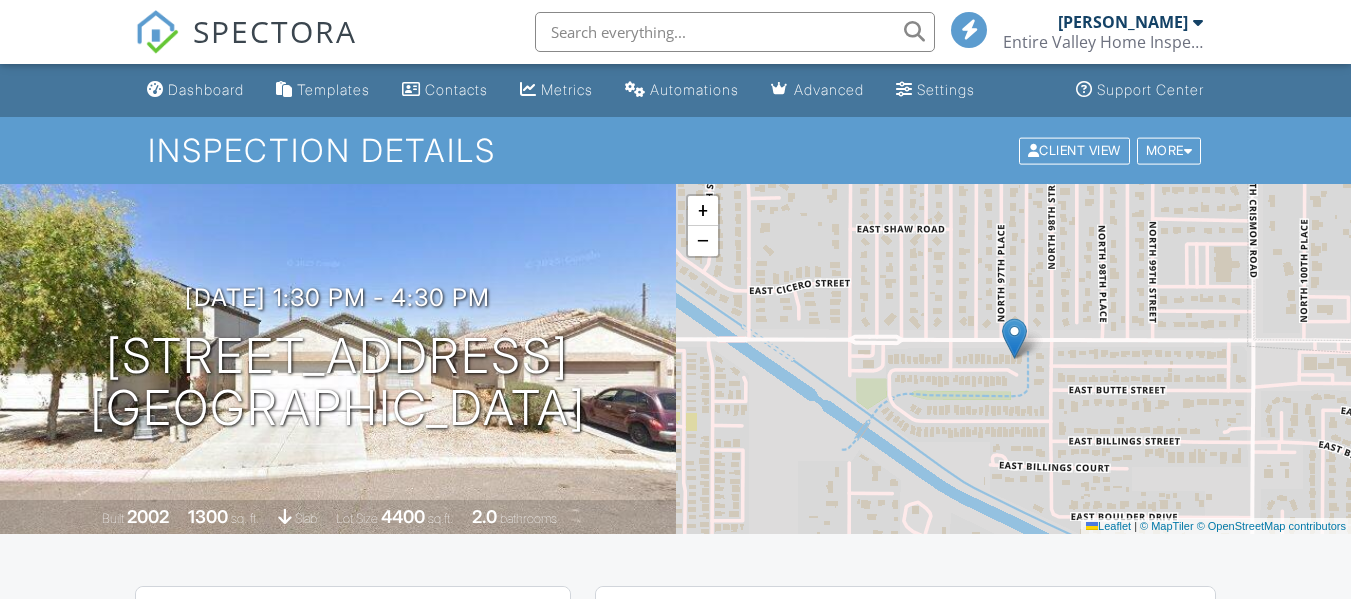 click on "SPECTORA
[PERSON_NAME]
Entire Valley Home Inspection
Role:
Inspector
Change Role
Dashboard
New Inspection
Inspections
Calendar
Template Editor
Contacts
Automations
Team
Metrics
Payments
Data Exports
Billing
Reporting
Advanced
Settings
What's New
Sign Out
Change Active Role
Your account has more than one possible role. Please choose how you'd like to view the site:
Company/Agency
City
Role
Dashboard
Templates
Contacts
Metrics
Automations
Advanced
Settings
Support Center
Inspection Details
Client View
More
Property Details
Reschedule
Reorder / Copy" at bounding box center (675, 1600) 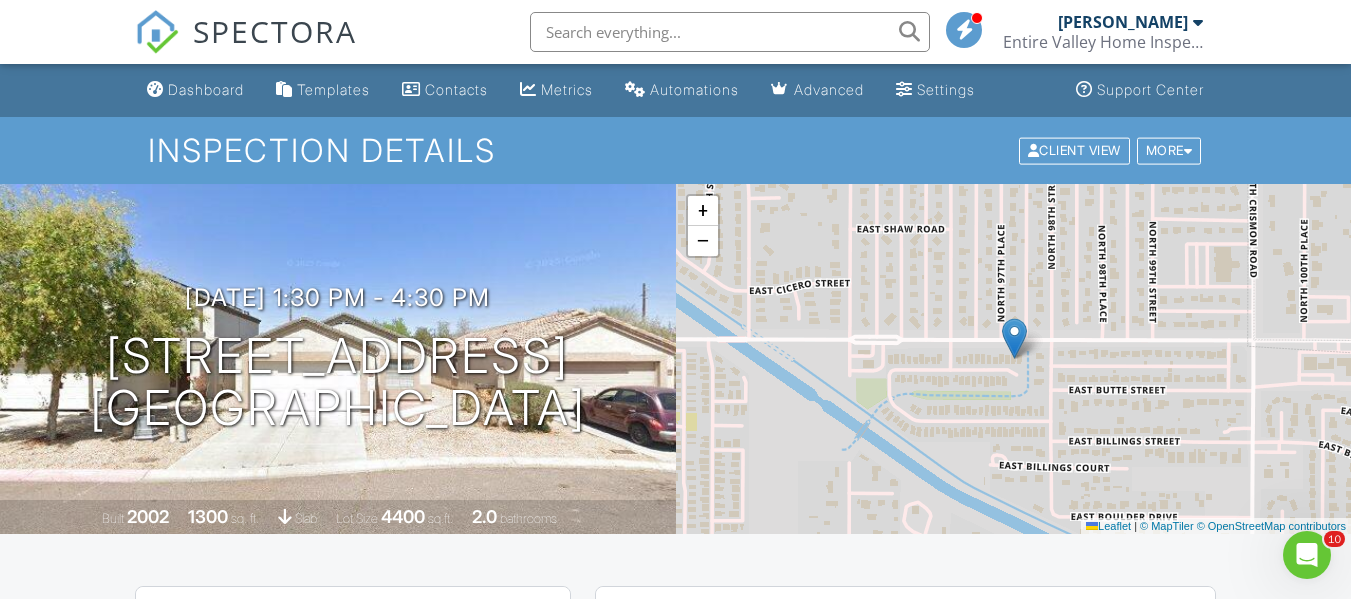 scroll, scrollTop: 0, scrollLeft: 0, axis: both 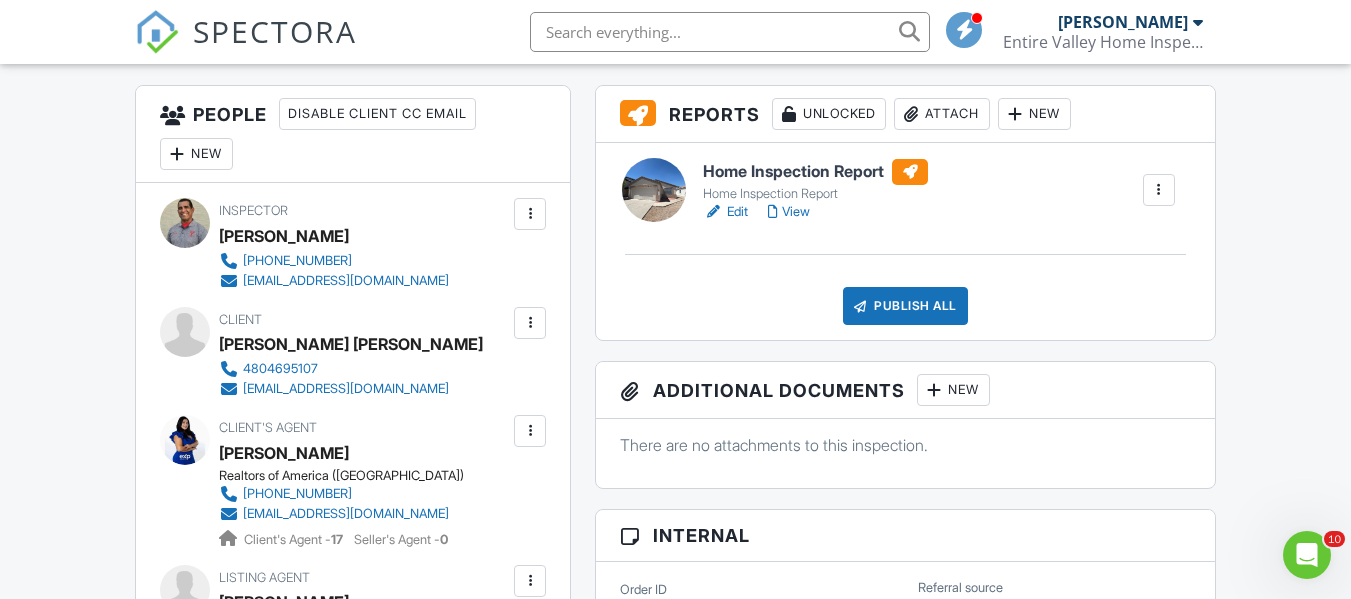 click at bounding box center [530, 323] 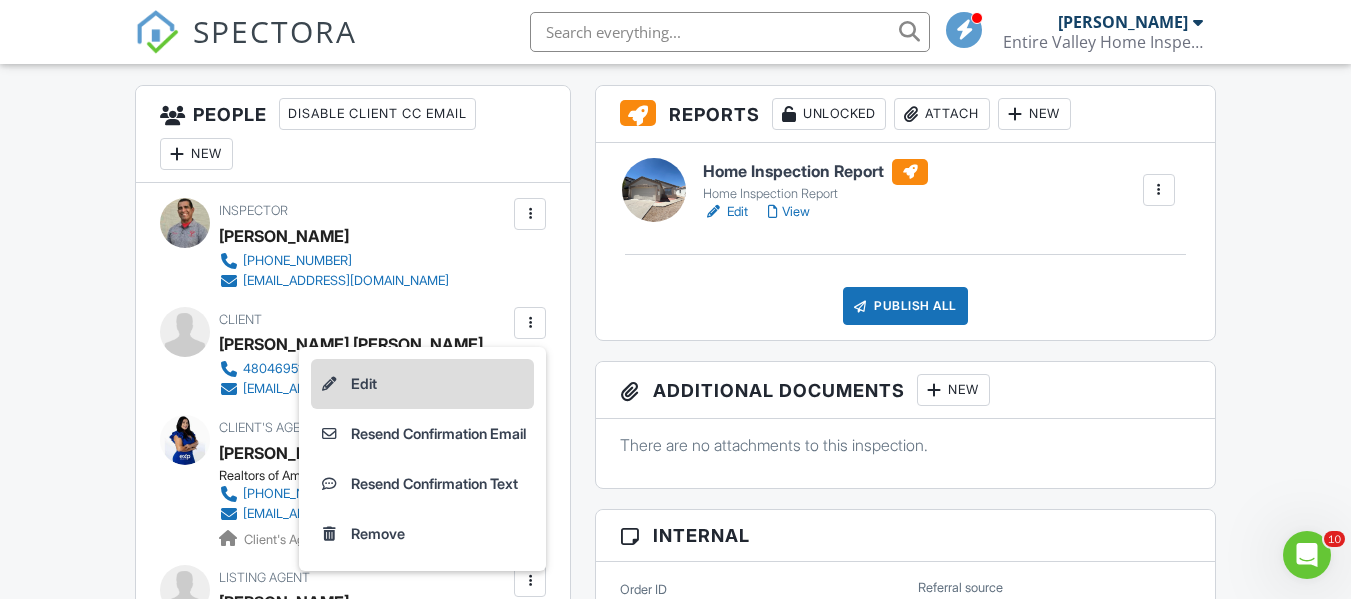 click on "Edit" at bounding box center (422, 384) 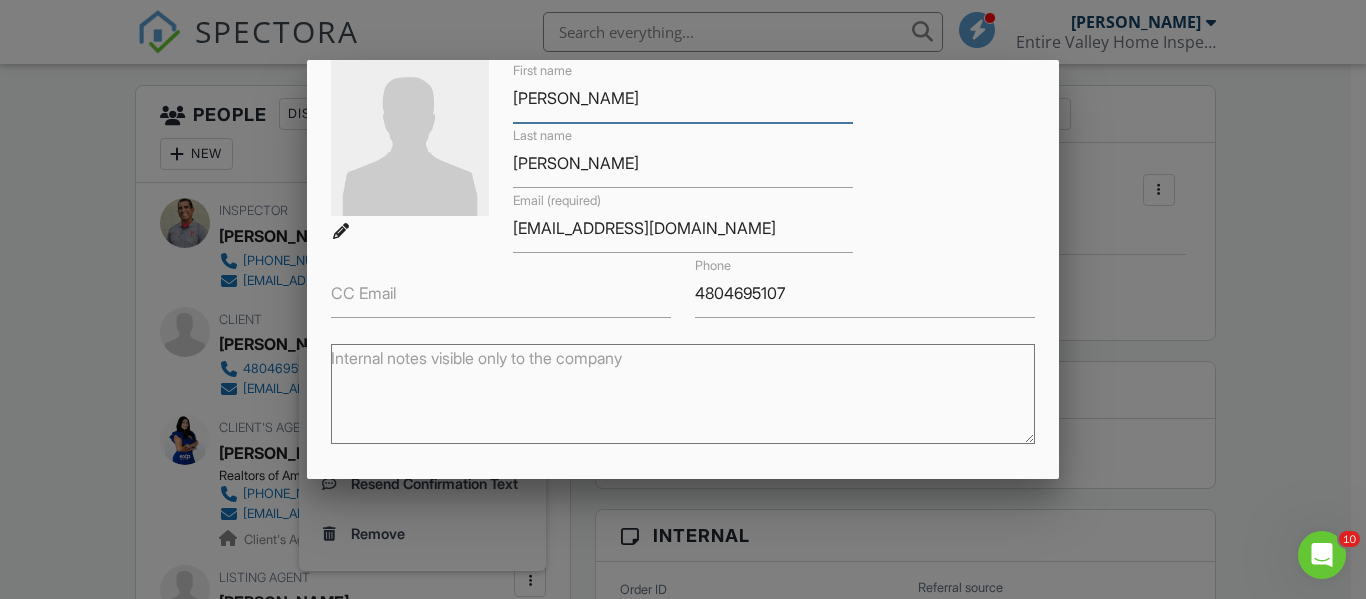 scroll, scrollTop: 94, scrollLeft: 0, axis: vertical 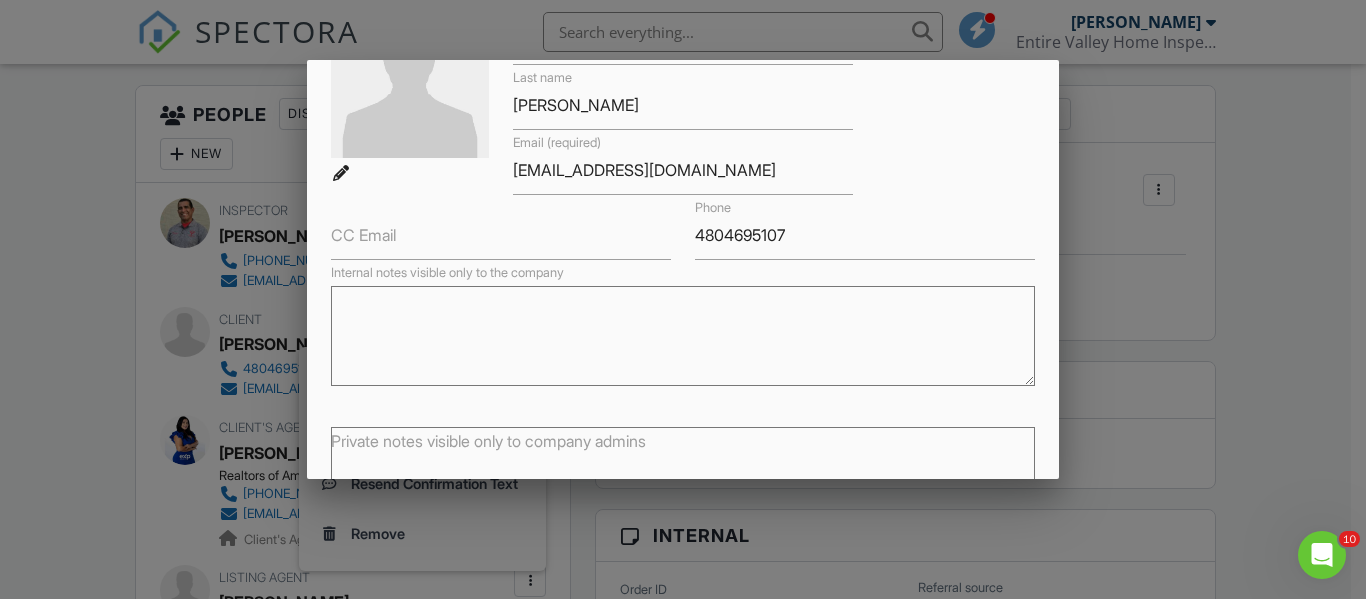 paste on "[PERSON_NAME]" 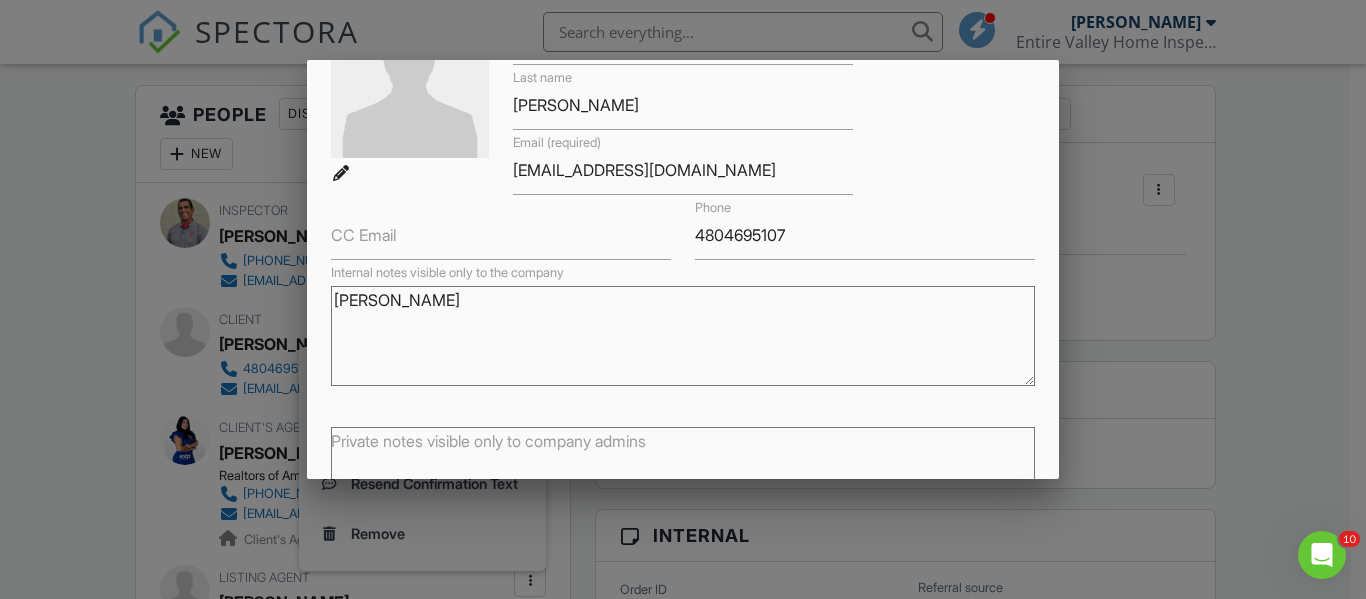 click at bounding box center (683, 274) 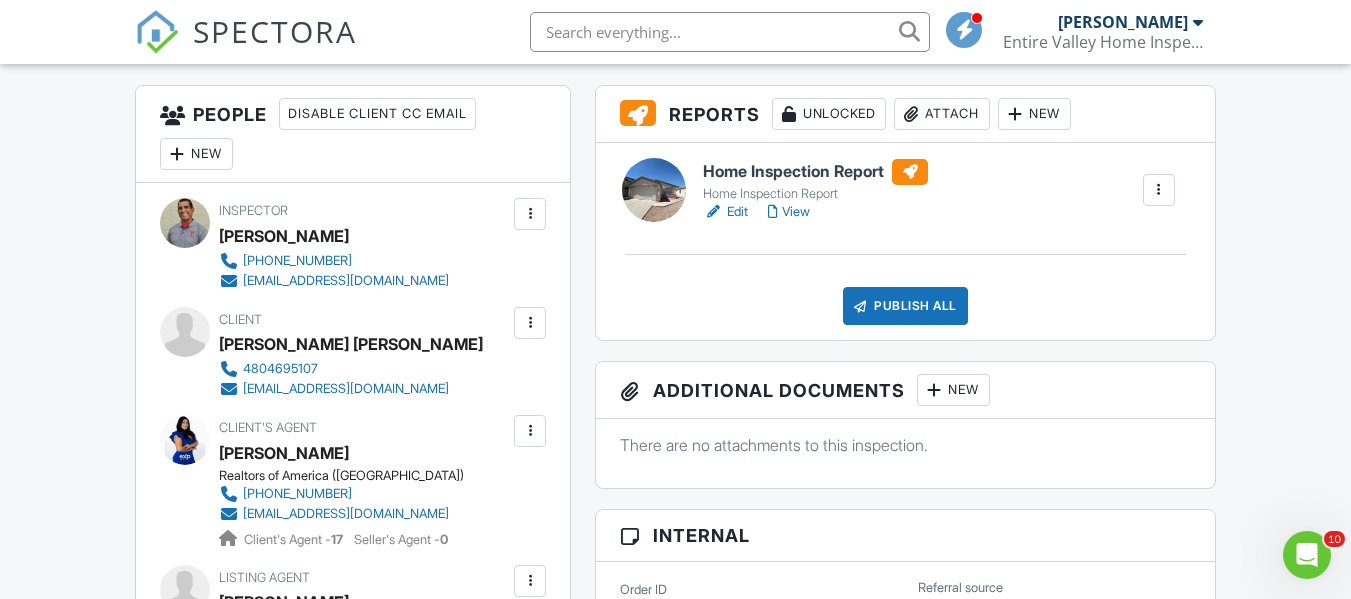 click at bounding box center (530, 323) 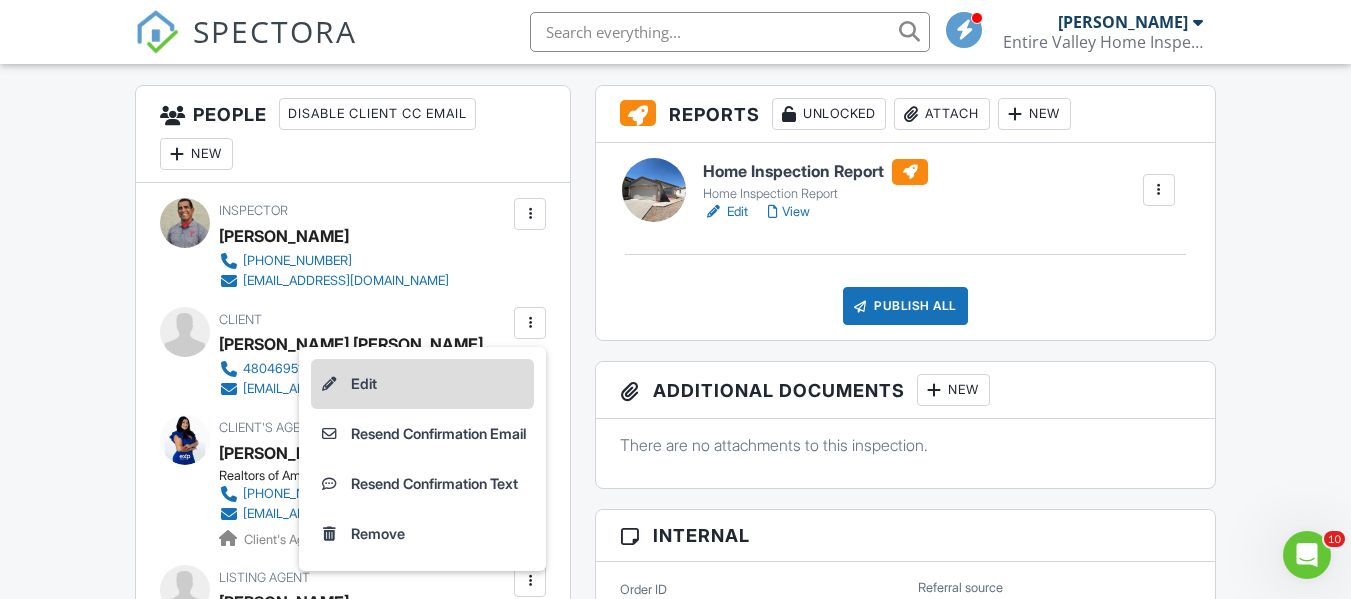 click on "Edit" at bounding box center (422, 384) 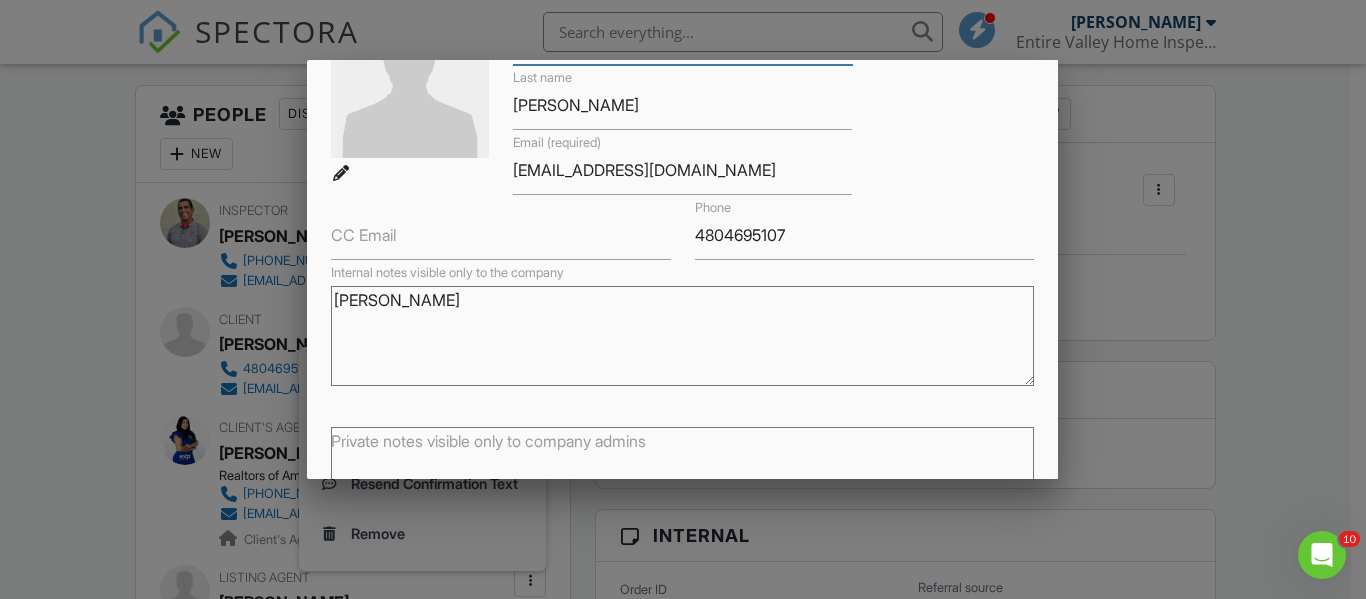scroll, scrollTop: 117, scrollLeft: 0, axis: vertical 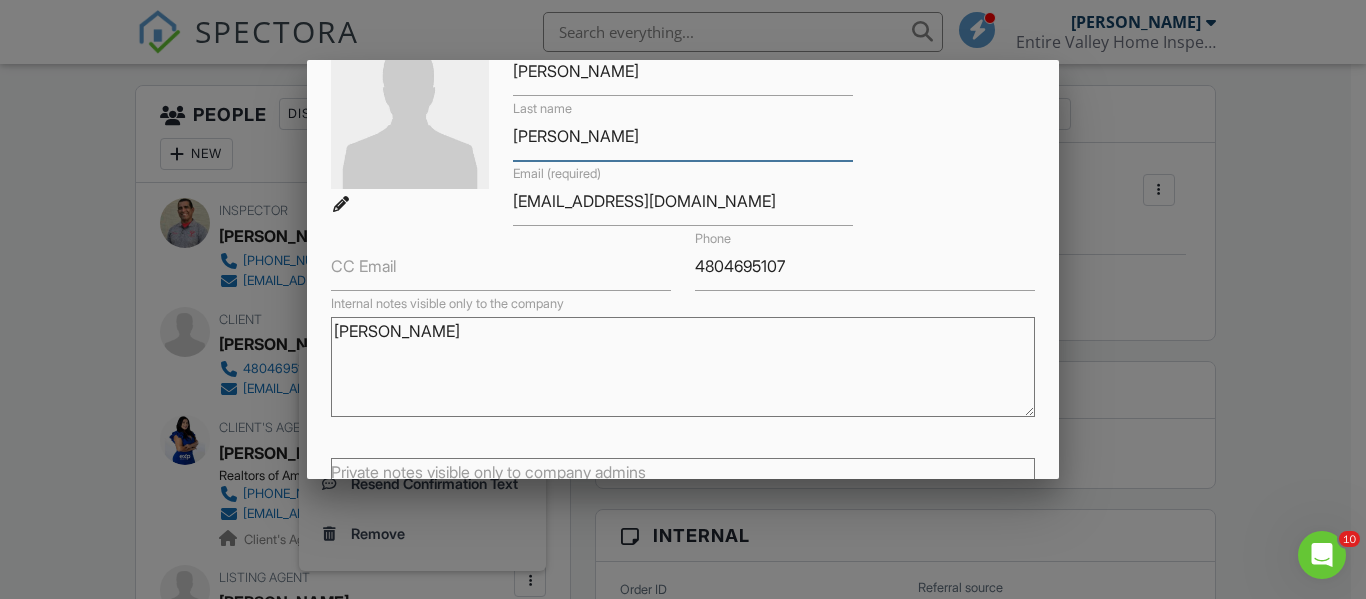 click on "[PERSON_NAME]" at bounding box center [683, 136] 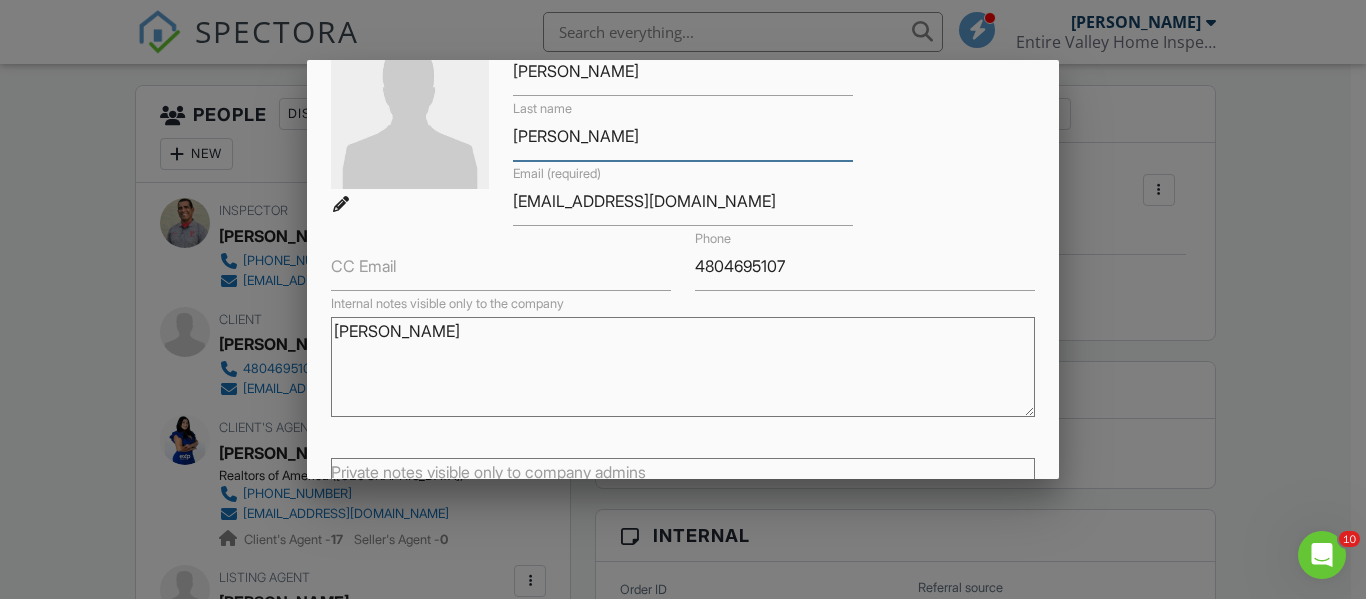 drag, startPoint x: 675, startPoint y: 131, endPoint x: 475, endPoint y: 138, distance: 200.12247 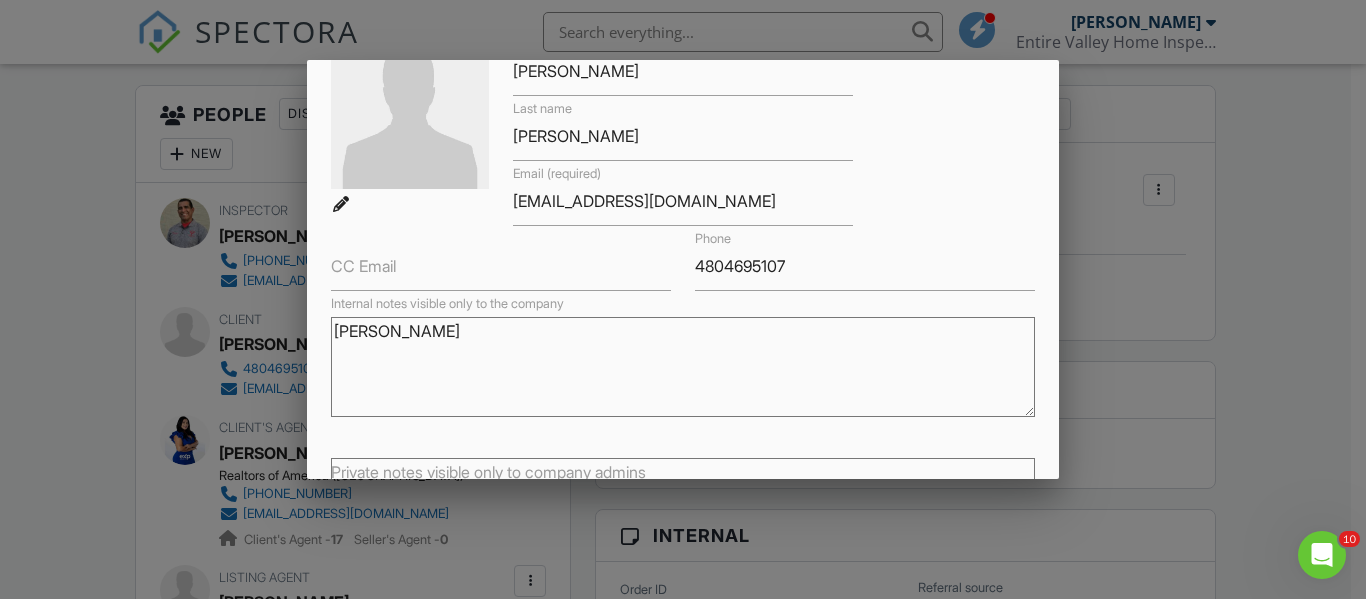 click on "[PERSON_NAME]" at bounding box center [682, 367] 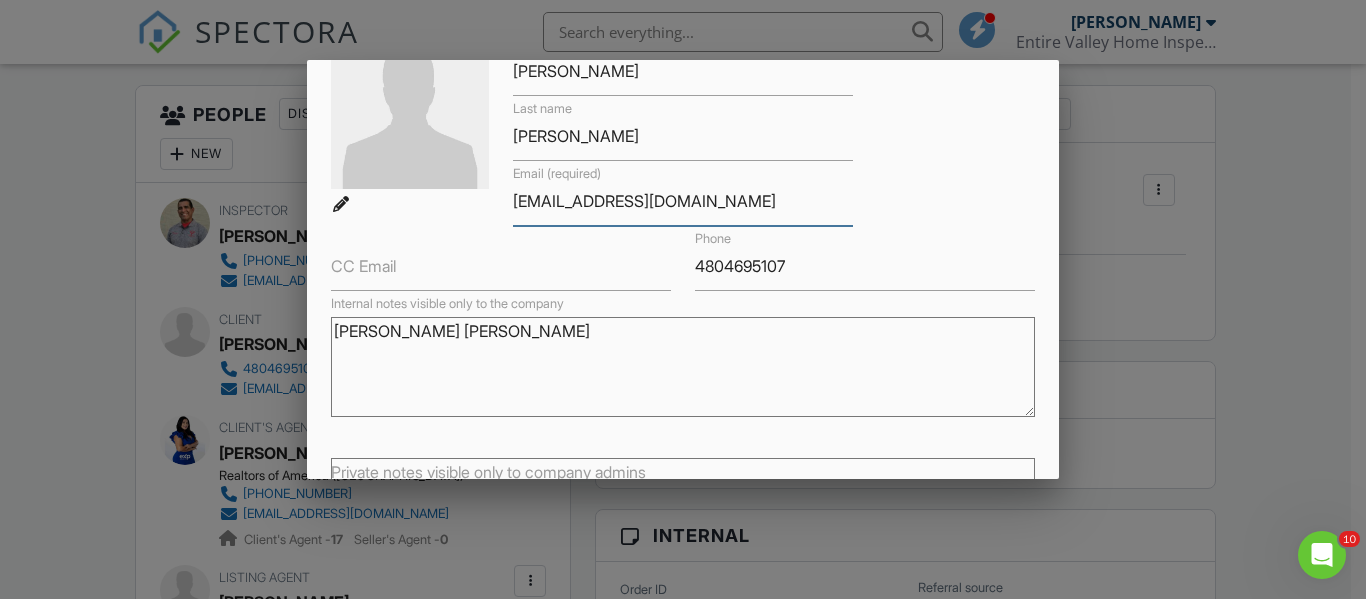 drag, startPoint x: 764, startPoint y: 204, endPoint x: 489, endPoint y: 188, distance: 275.46506 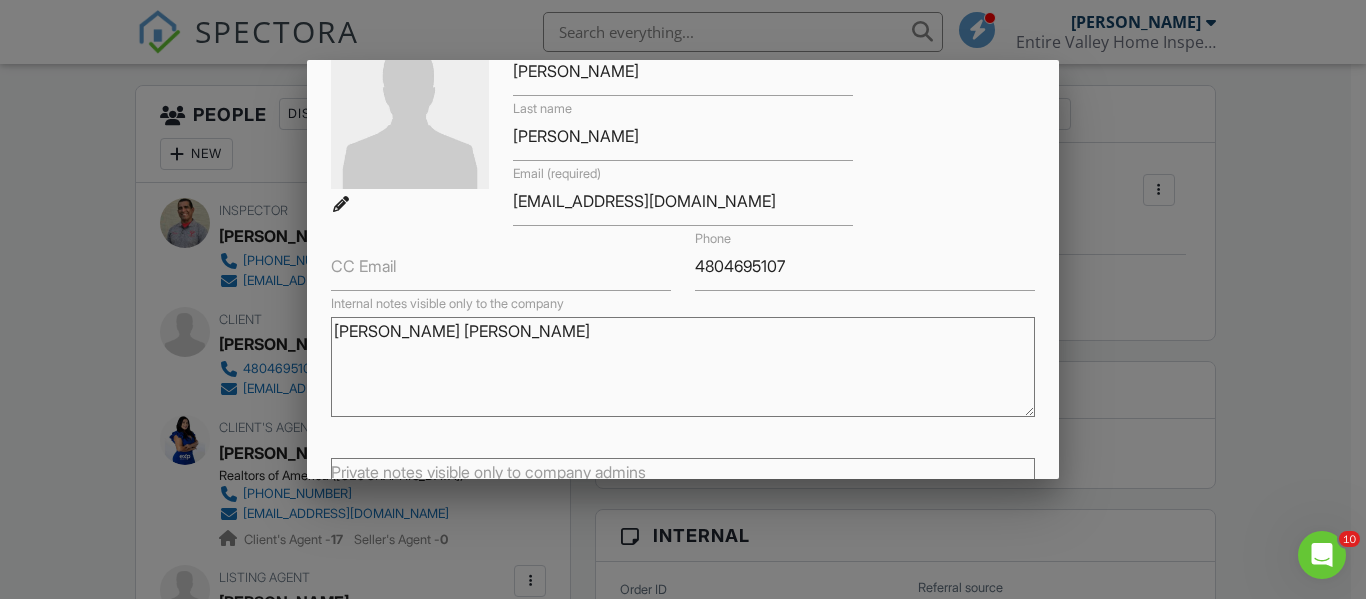 click on "[PERSON_NAME] [PERSON_NAME]" at bounding box center (682, 367) 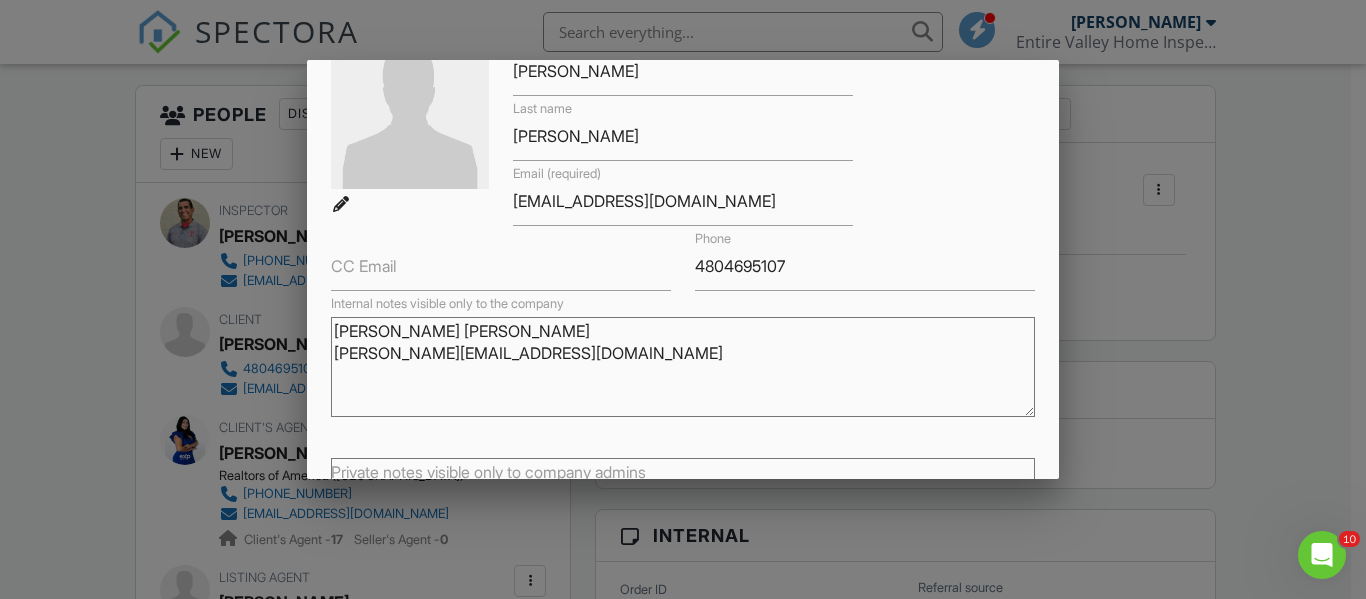 type on "[PERSON_NAME] [PERSON_NAME]
[PERSON_NAME][EMAIL_ADDRESS][DOMAIN_NAME]" 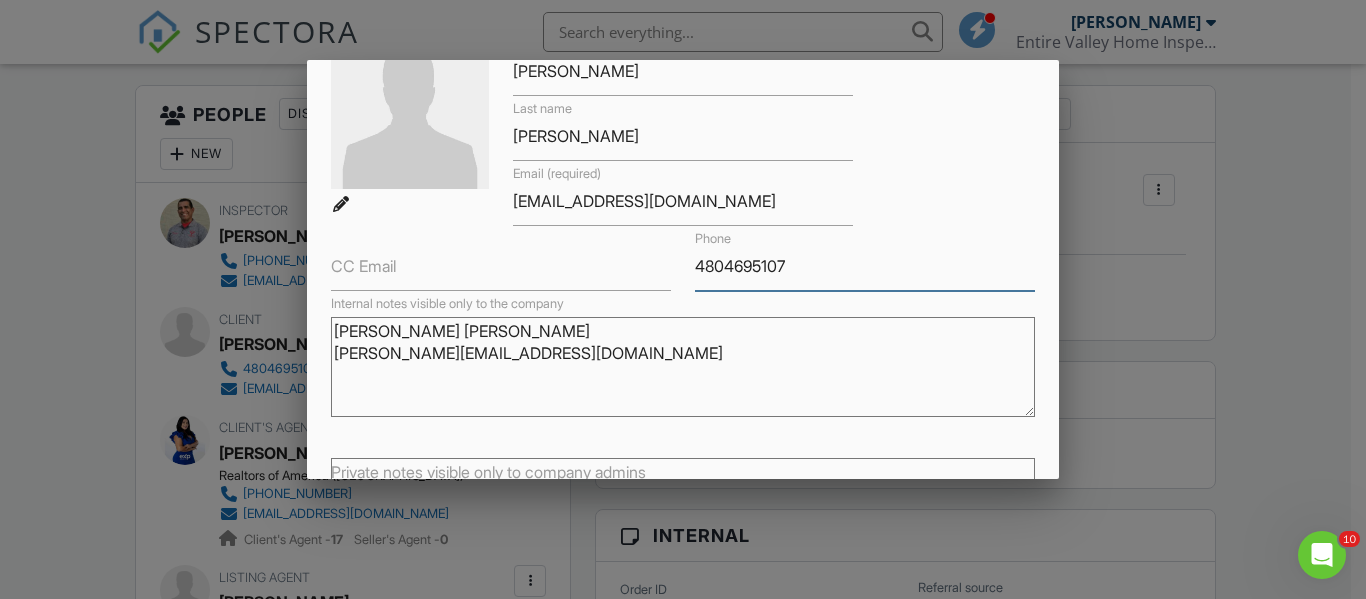 drag, startPoint x: 757, startPoint y: 282, endPoint x: 786, endPoint y: 274, distance: 30.083218 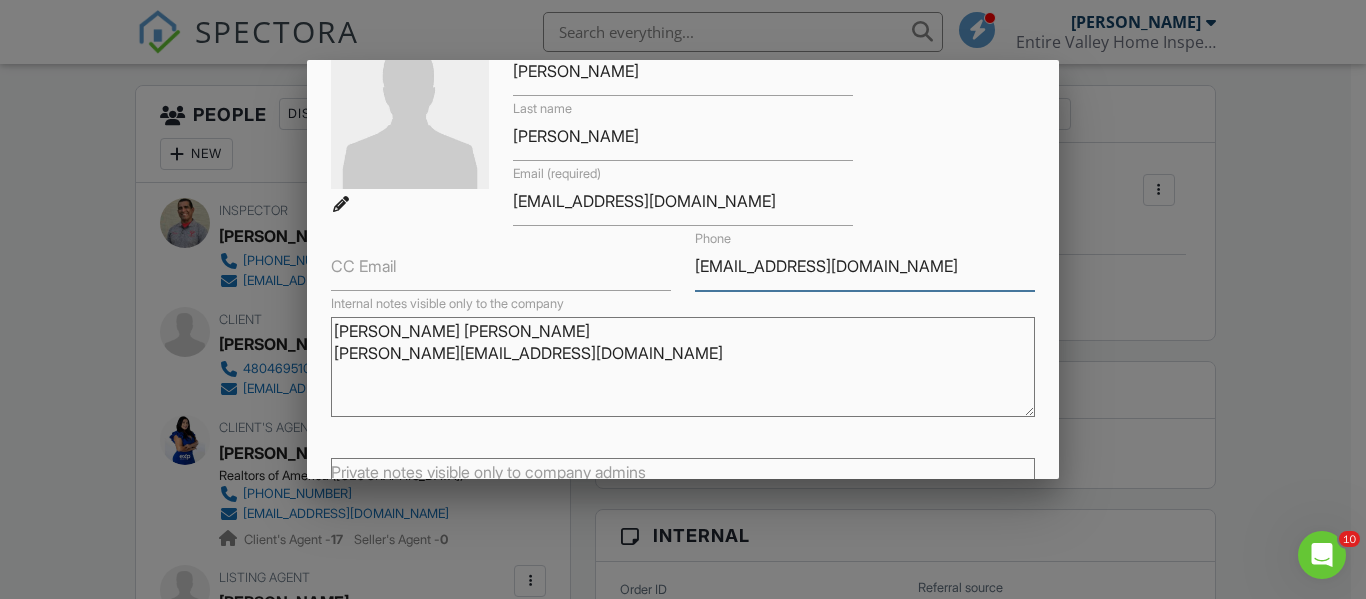 type on "4804695107" 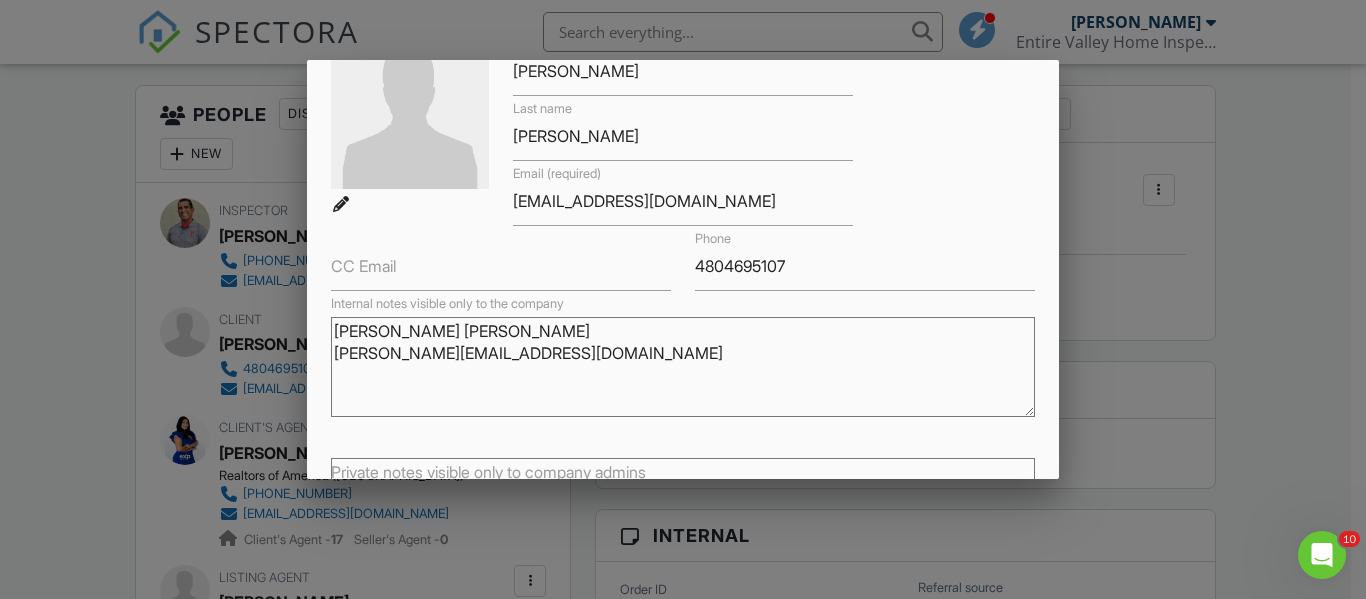 click on "[PERSON_NAME] [PERSON_NAME]
[PERSON_NAME][EMAIL_ADDRESS][DOMAIN_NAME]" at bounding box center [682, 367] 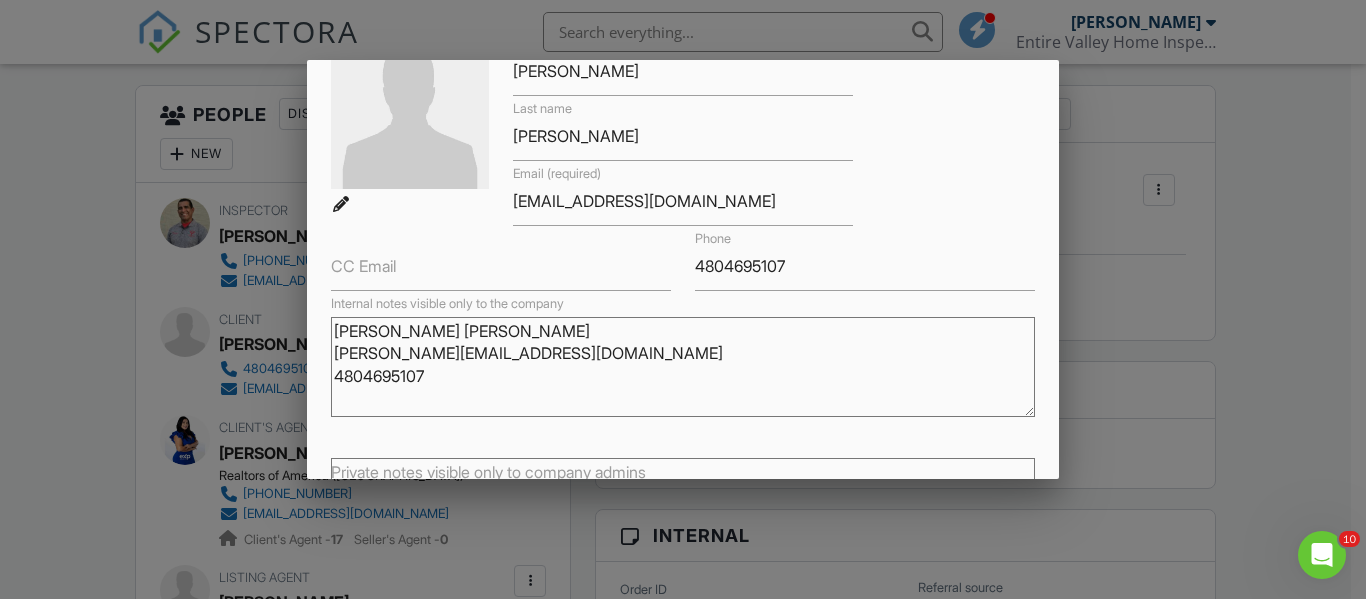 drag, startPoint x: 510, startPoint y: 389, endPoint x: 309, endPoint y: 301, distance: 219.4197 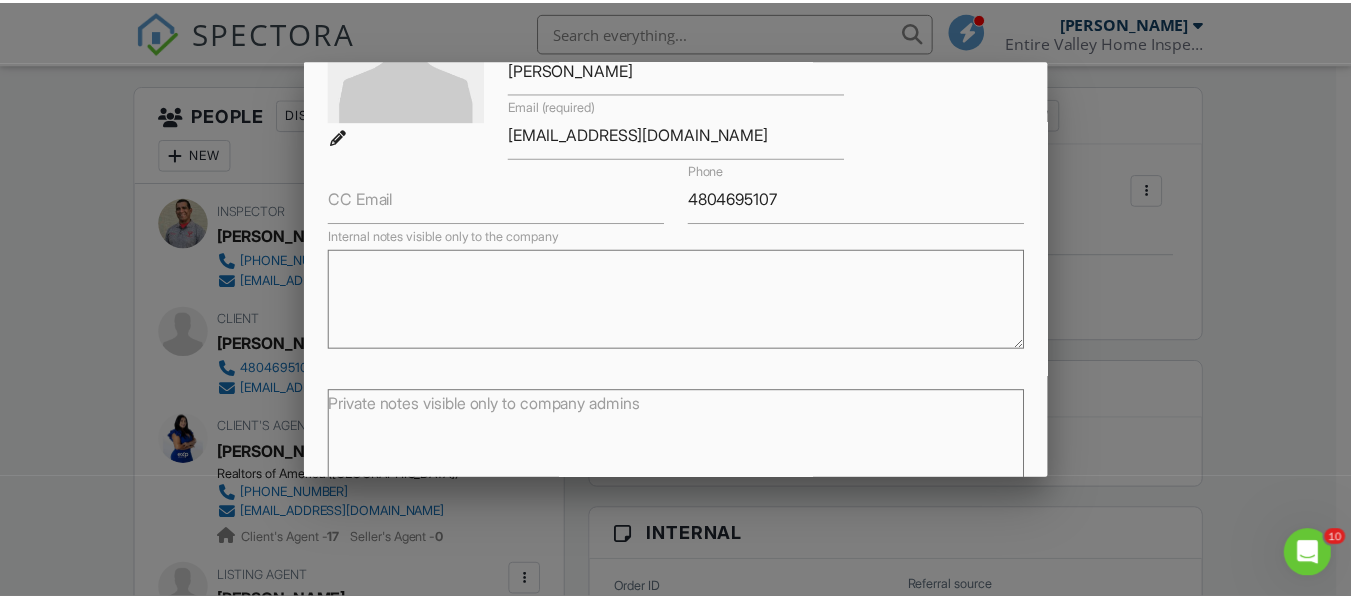 scroll, scrollTop: 300, scrollLeft: 0, axis: vertical 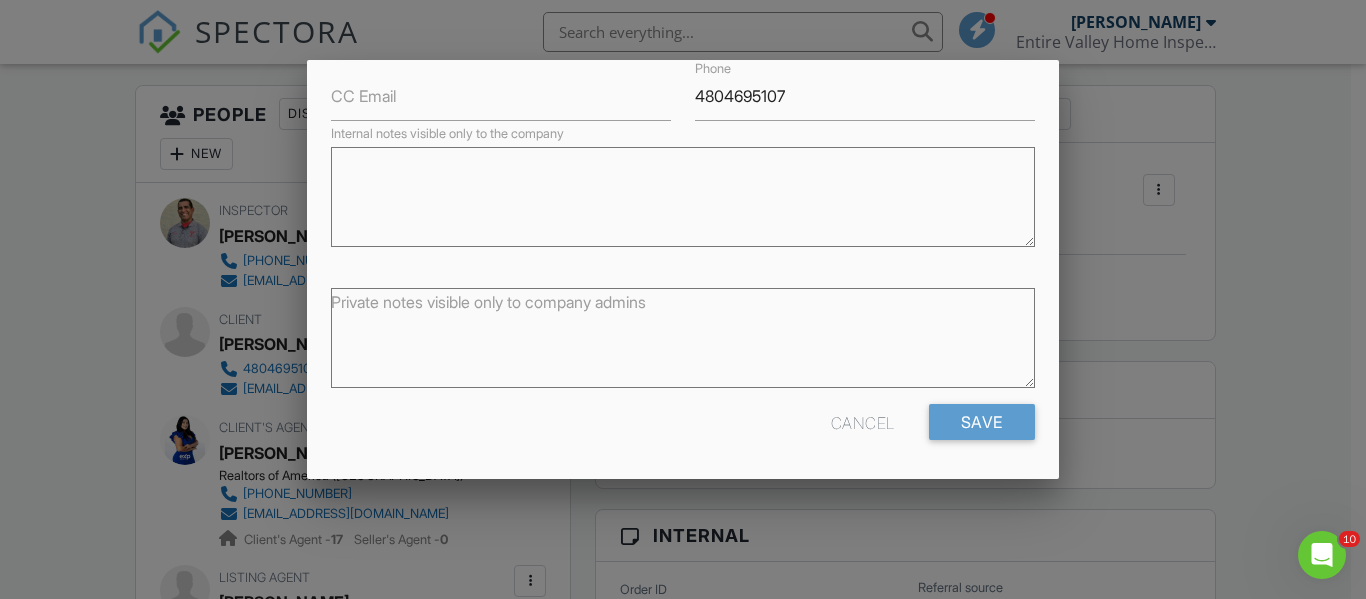 type 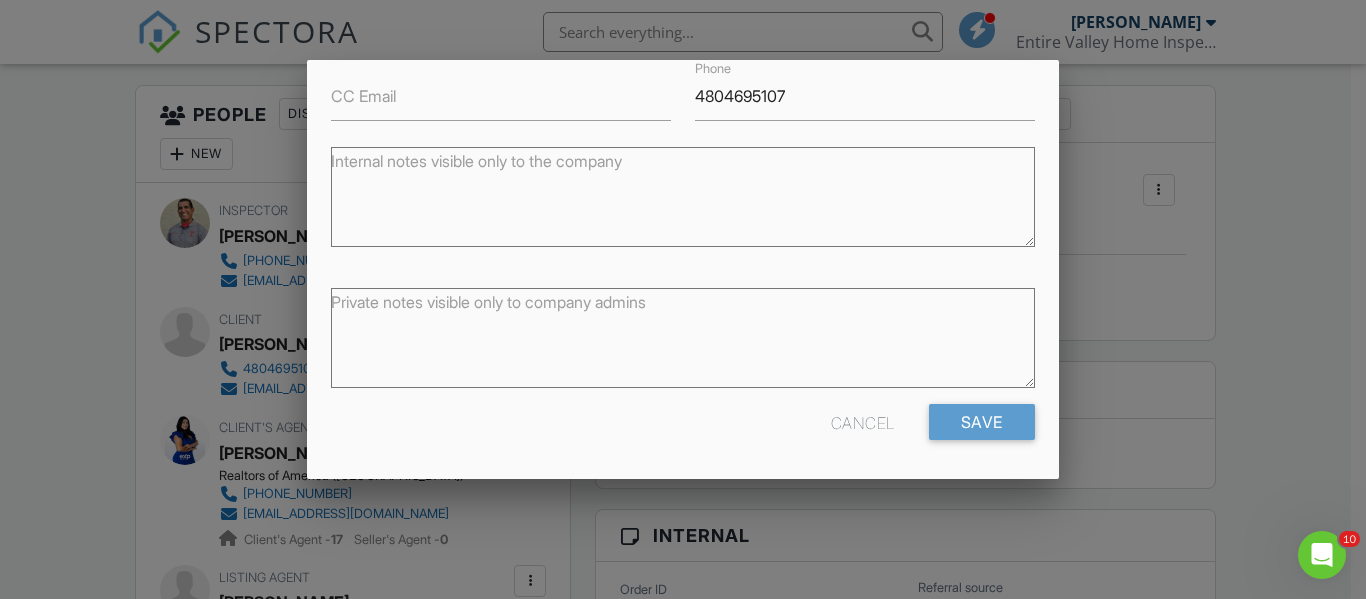 click on "Private notes visible only to company admins" at bounding box center [682, 332] 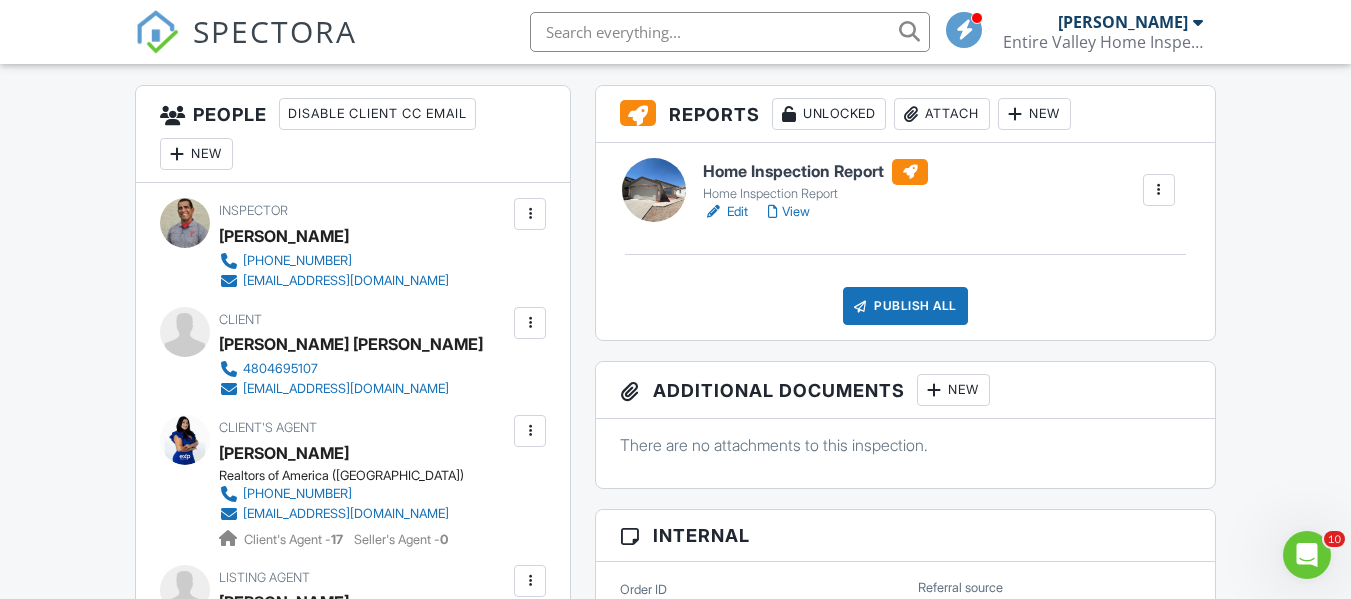 scroll, scrollTop: 0, scrollLeft: 0, axis: both 